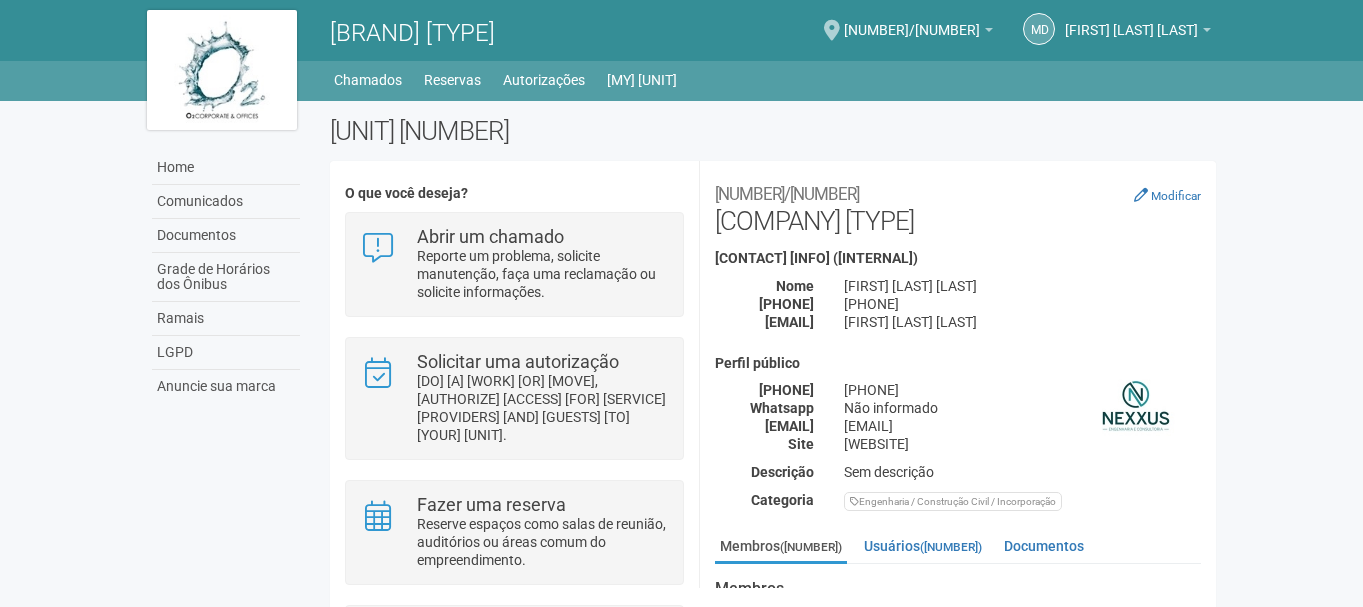 scroll, scrollTop: 0, scrollLeft: 0, axis: both 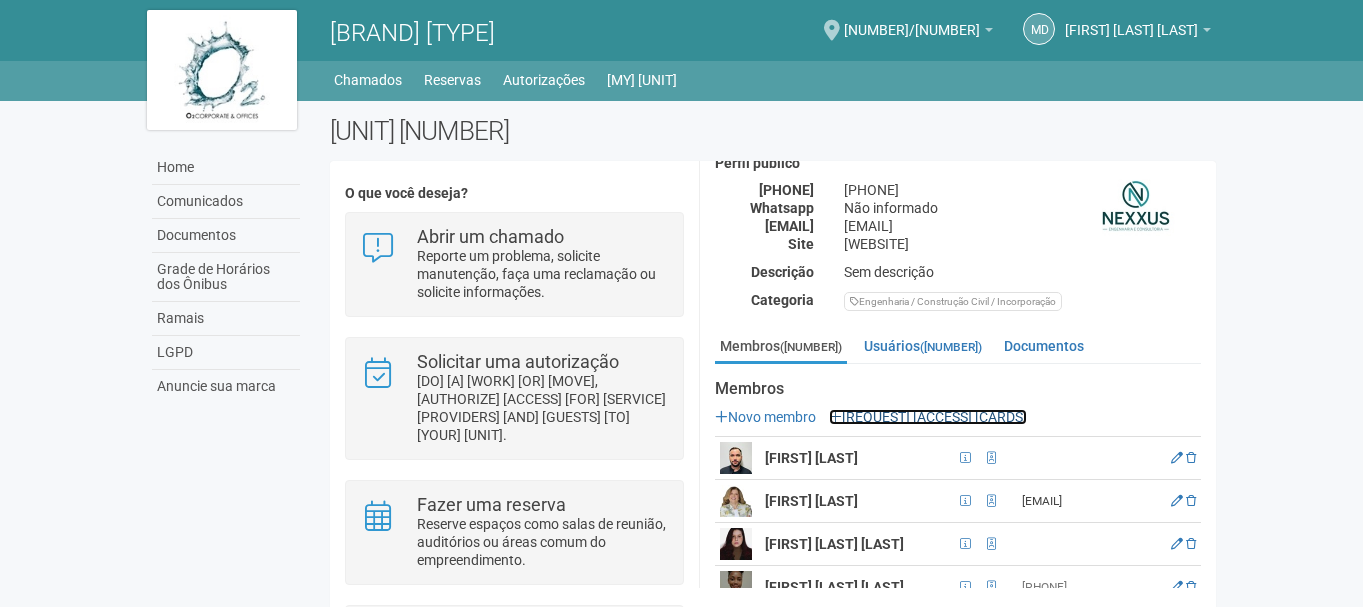 click on "Solicitar cartões de acesso" at bounding box center [928, 417] 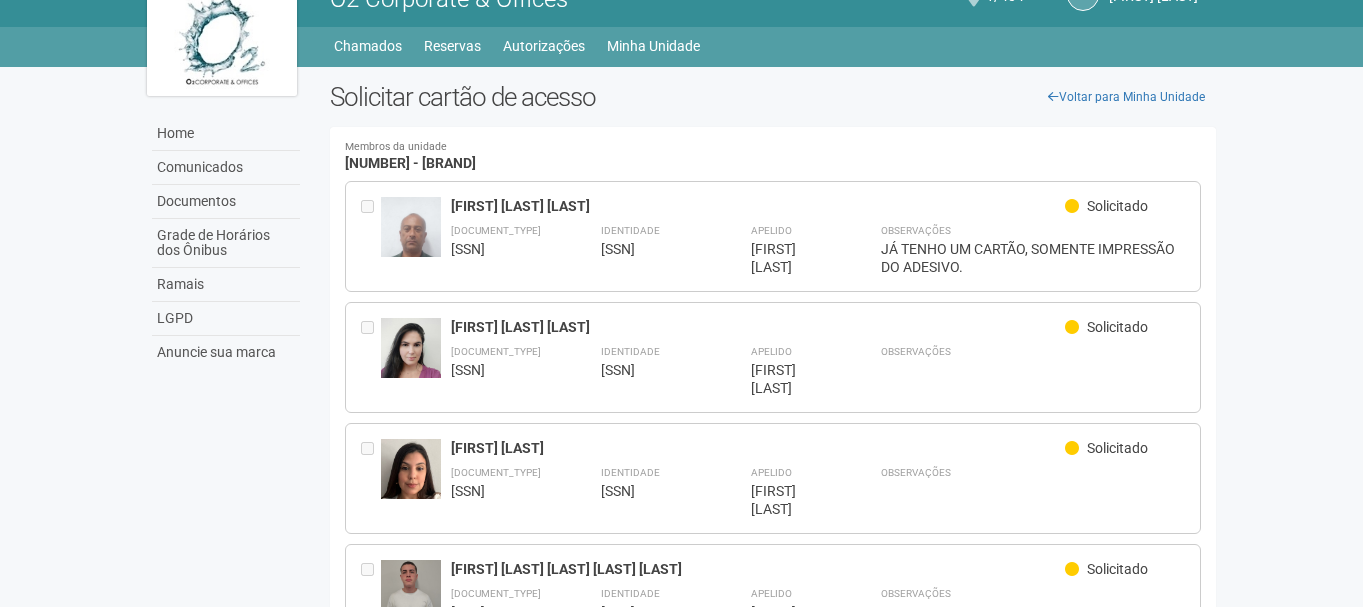 scroll, scrollTop: 0, scrollLeft: 0, axis: both 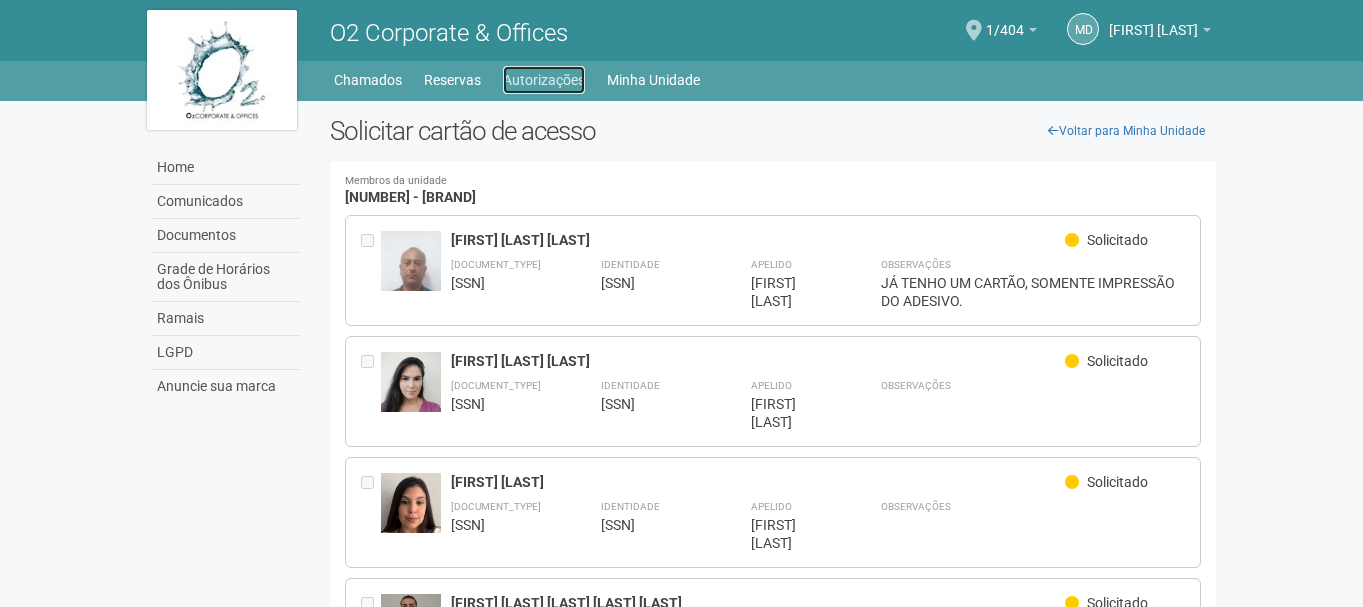 click on "Autorizações" at bounding box center (544, 80) 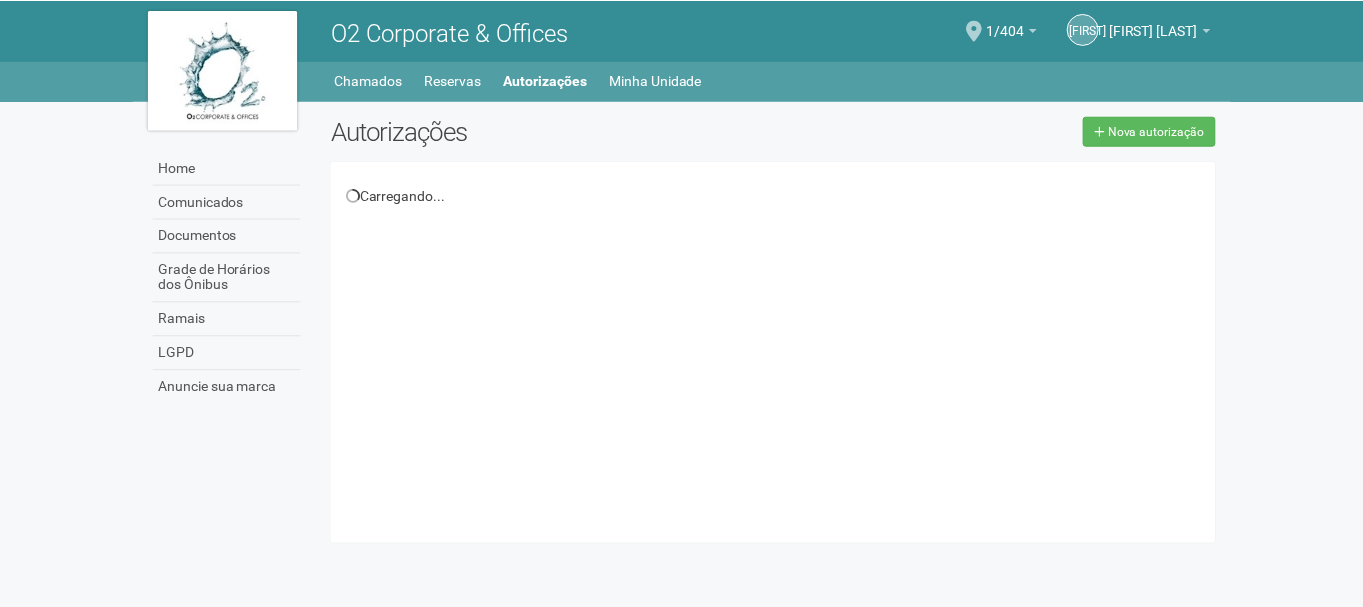 scroll, scrollTop: 0, scrollLeft: 0, axis: both 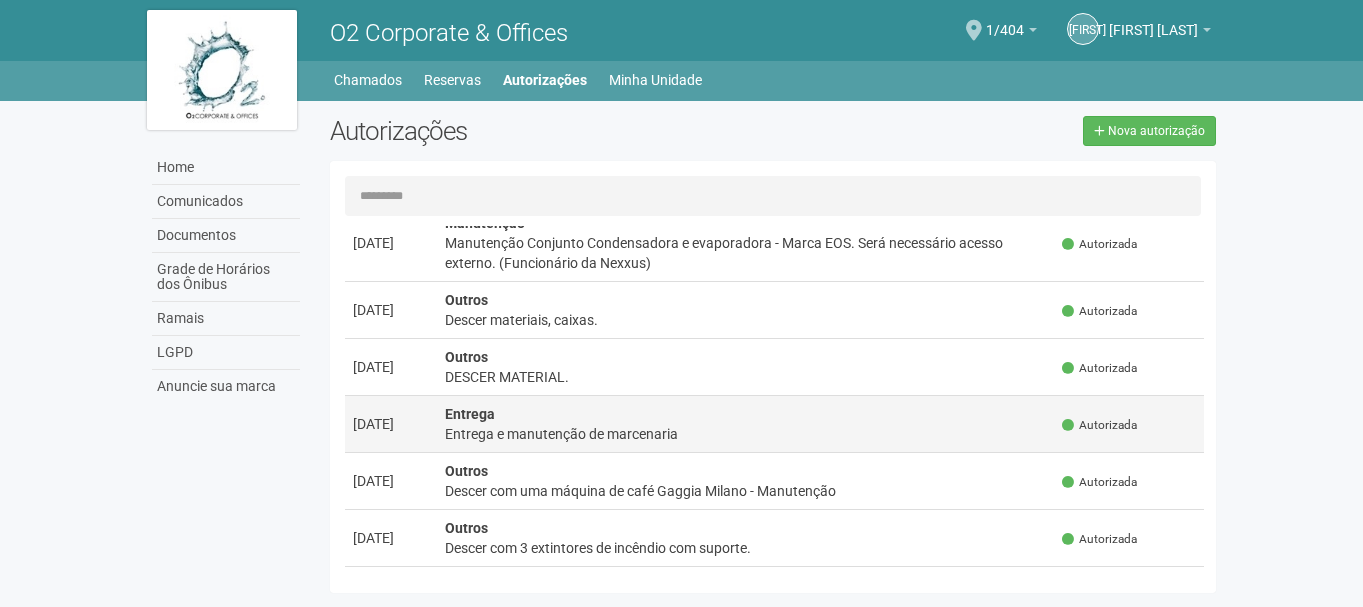 click on "Entrega e manutenção de marcenaria" at bounding box center [746, 253] 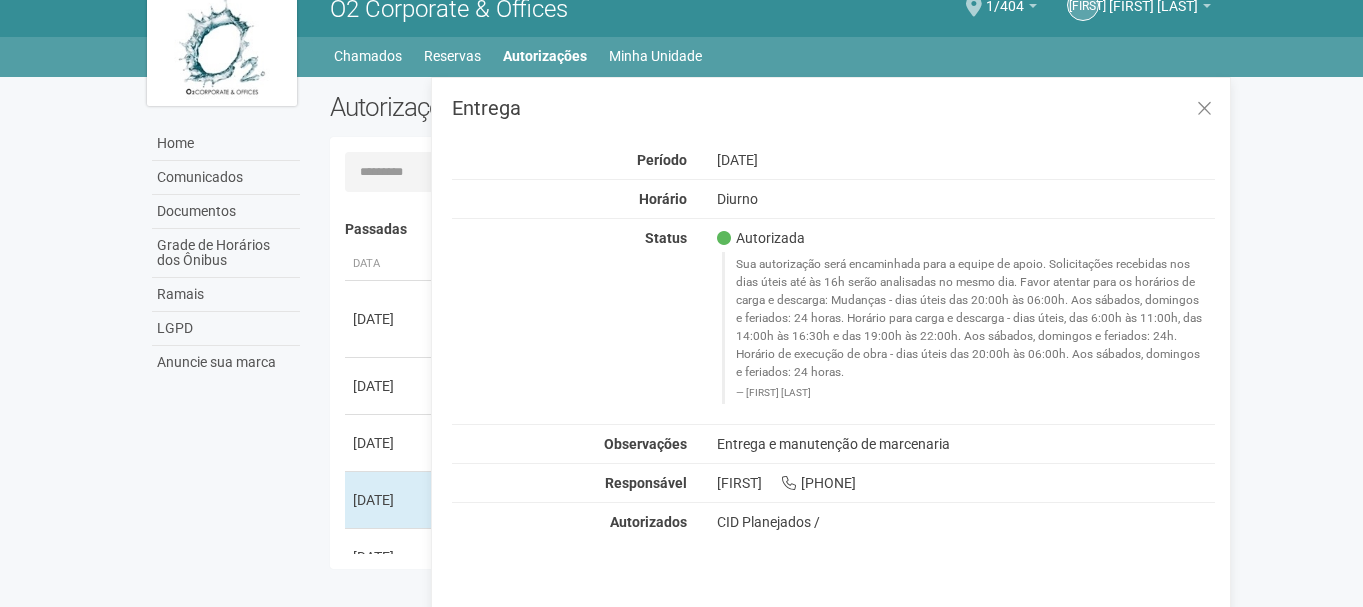 scroll, scrollTop: 31, scrollLeft: 0, axis: vertical 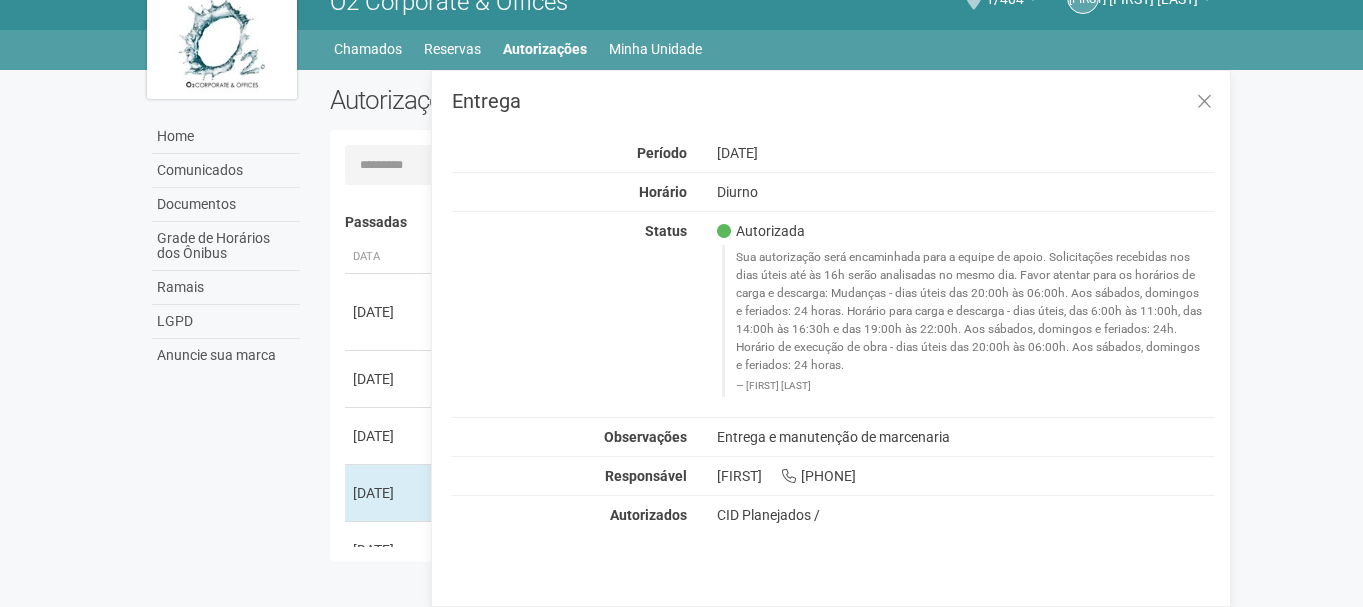 drag, startPoint x: 719, startPoint y: 439, endPoint x: 966, endPoint y: 437, distance: 247.0081 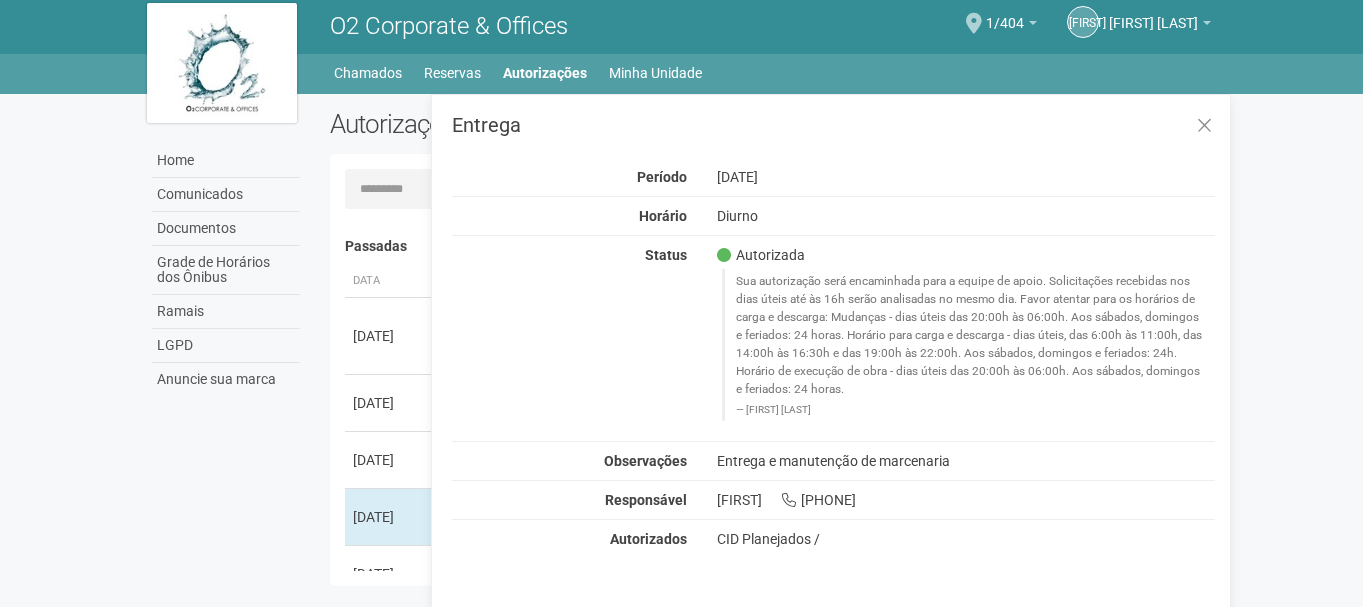scroll, scrollTop: 0, scrollLeft: 0, axis: both 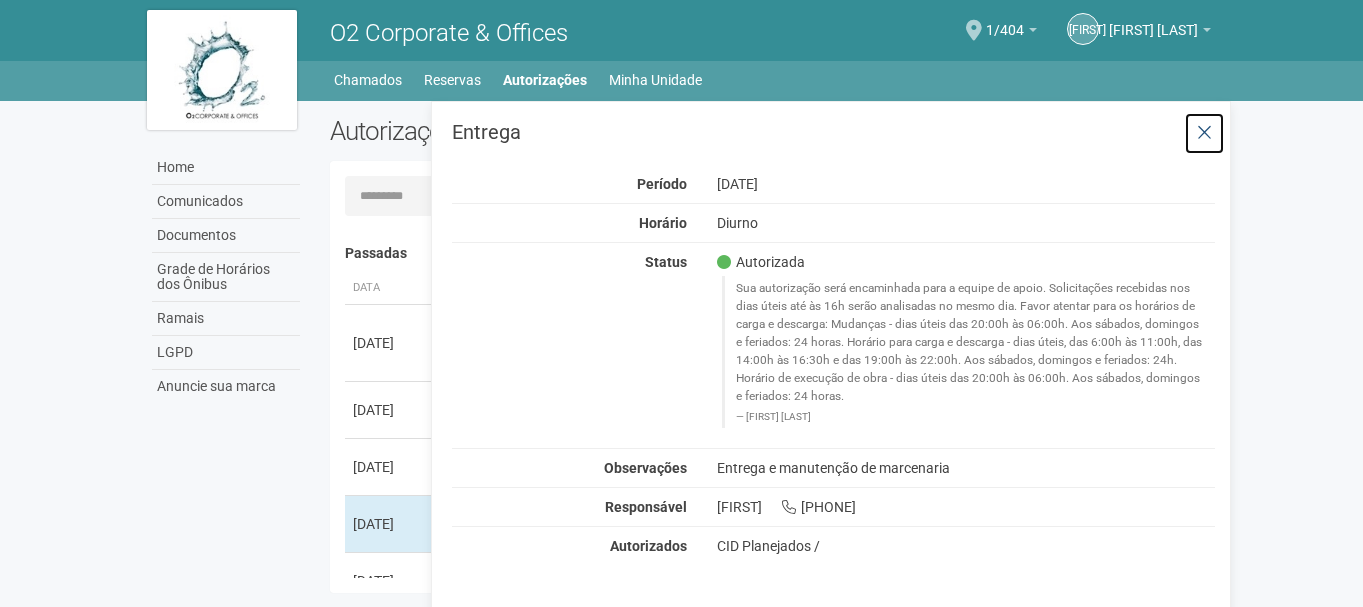click at bounding box center (1204, 133) 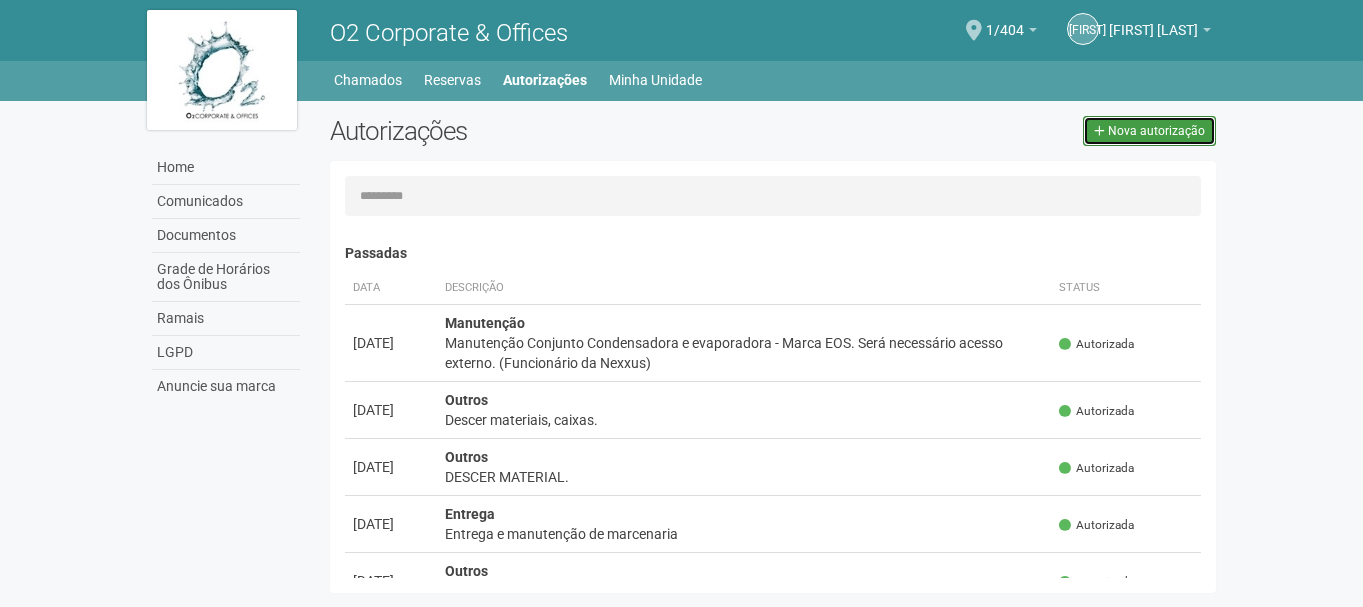 click on "Nova autorização" at bounding box center [1149, 131] 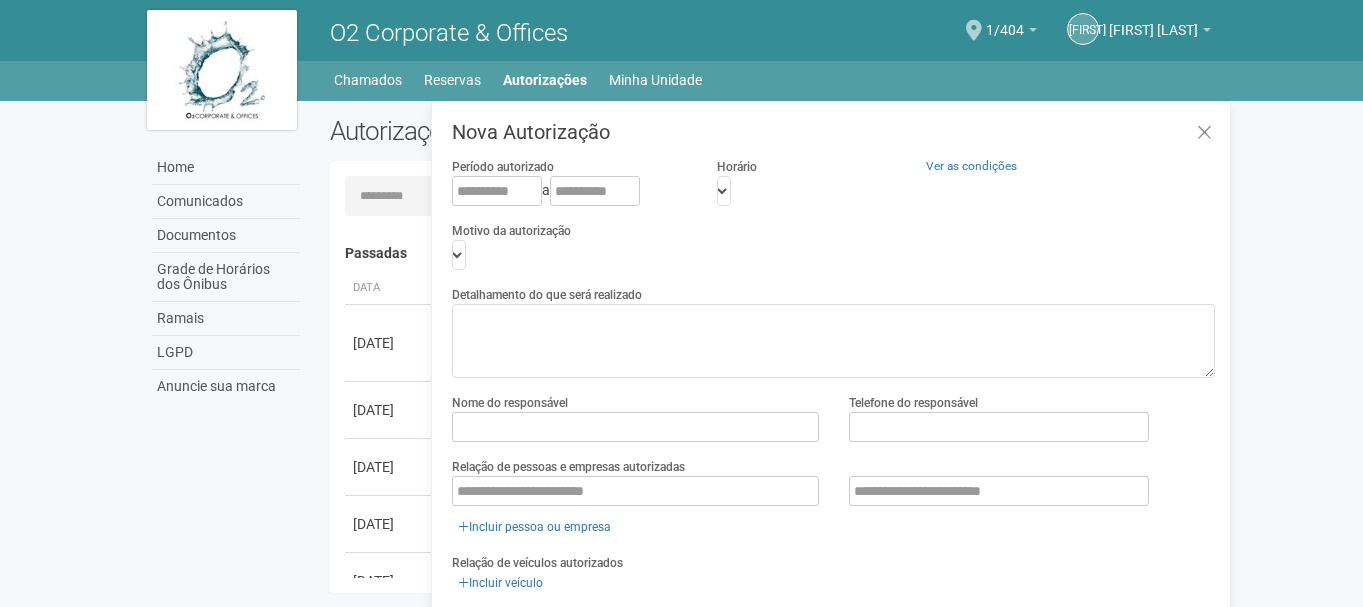 scroll, scrollTop: 31, scrollLeft: 0, axis: vertical 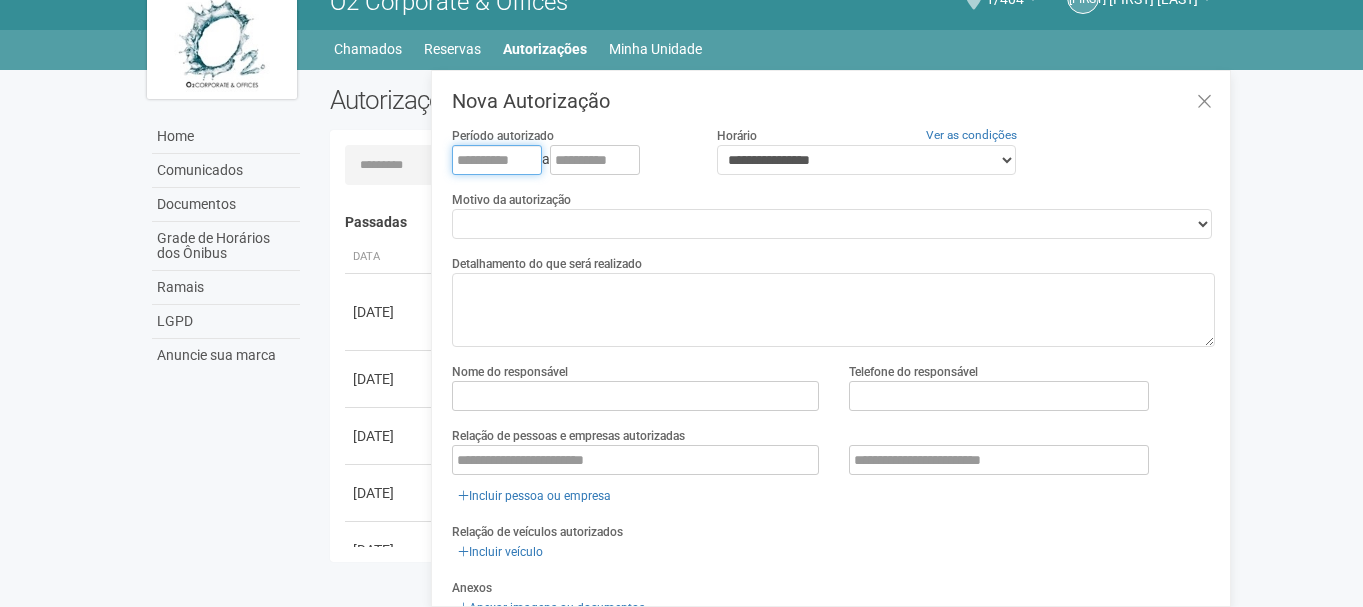 click at bounding box center (497, 160) 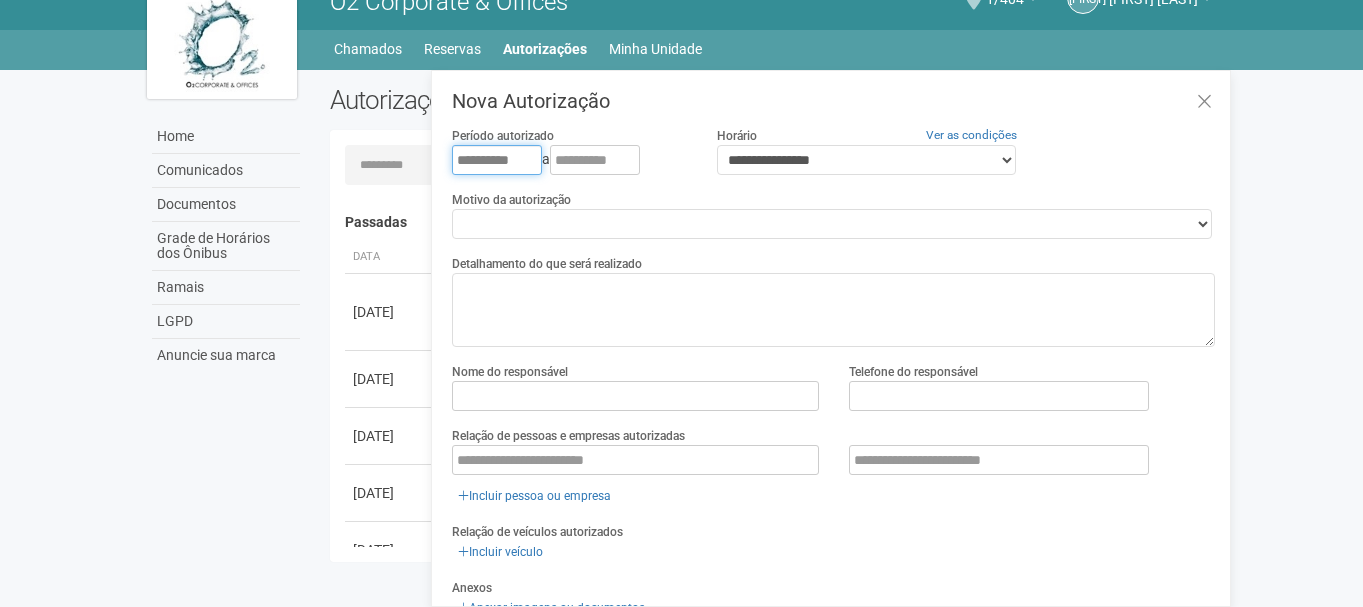 type on "**********" 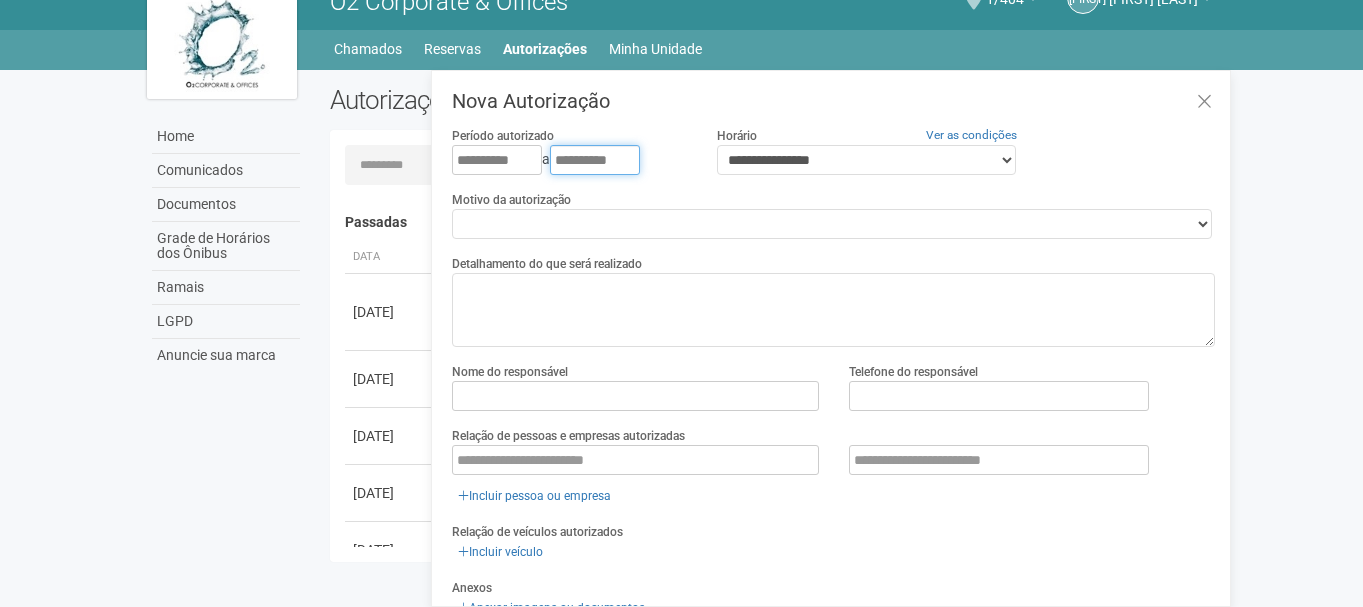 type on "**********" 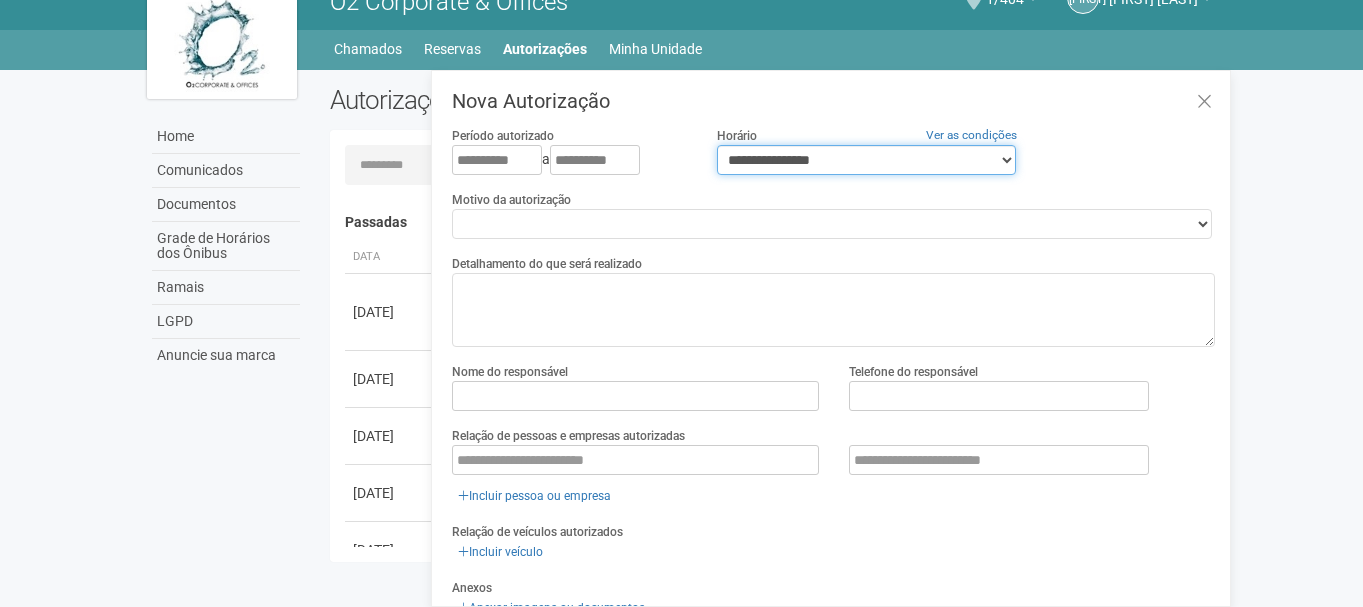 click on "**********" at bounding box center [866, 160] 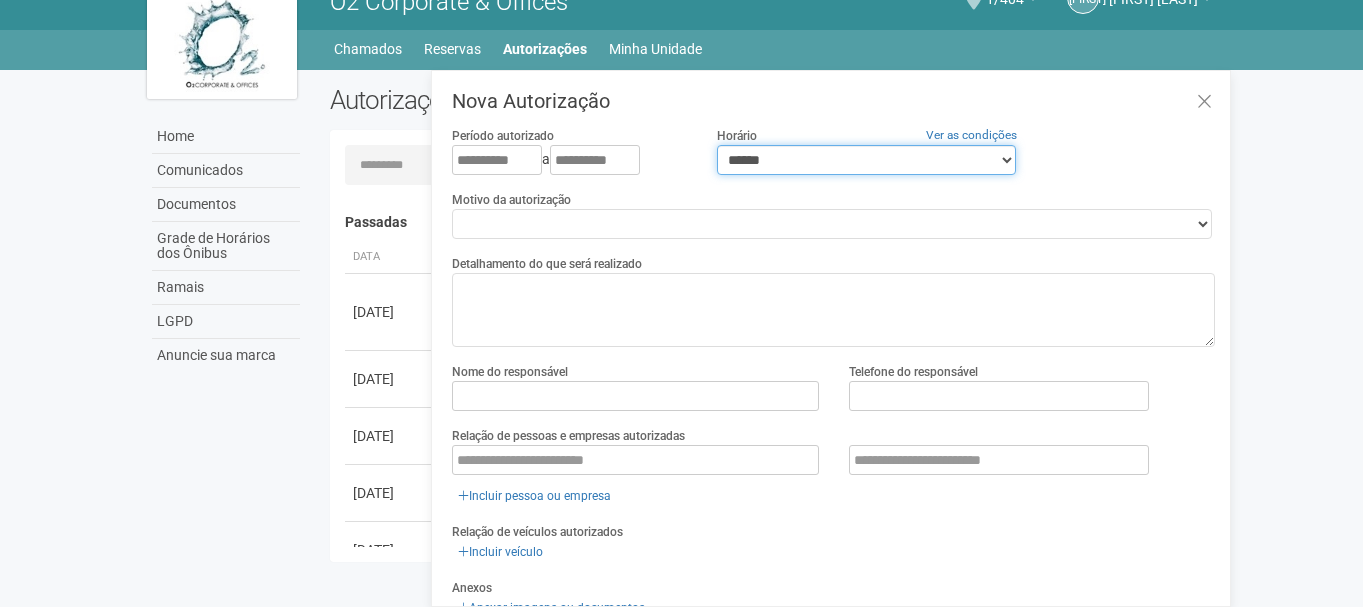 click on "**********" at bounding box center (866, 160) 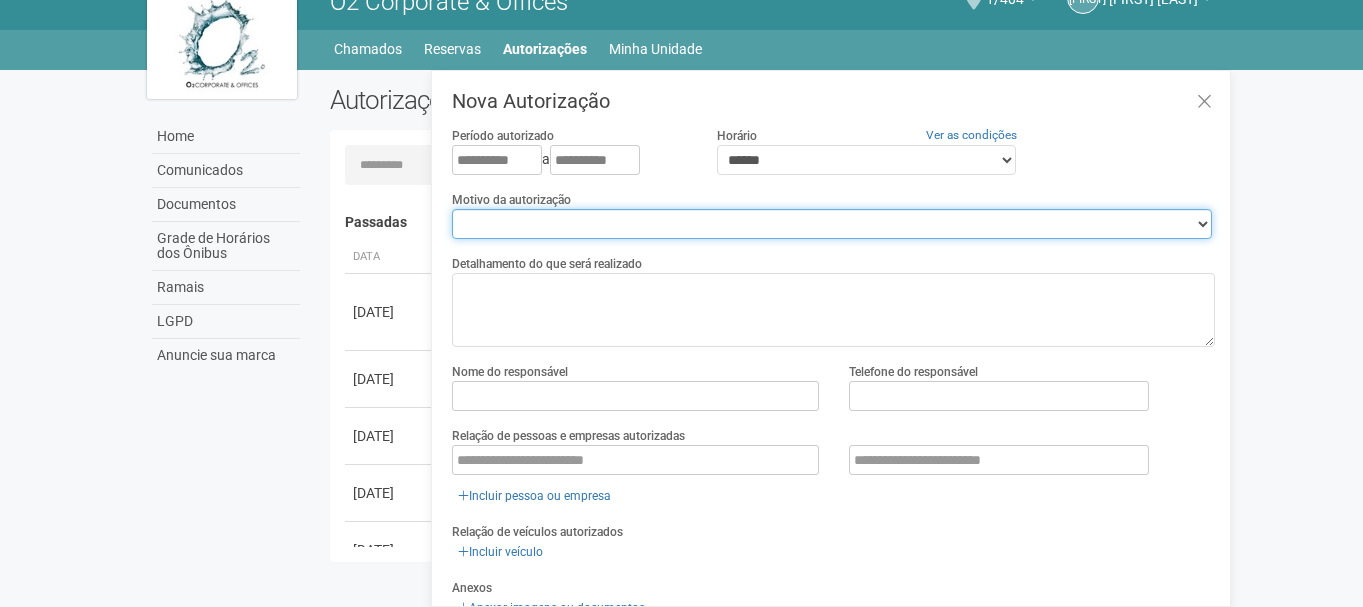 click on "**********" at bounding box center (832, 224) 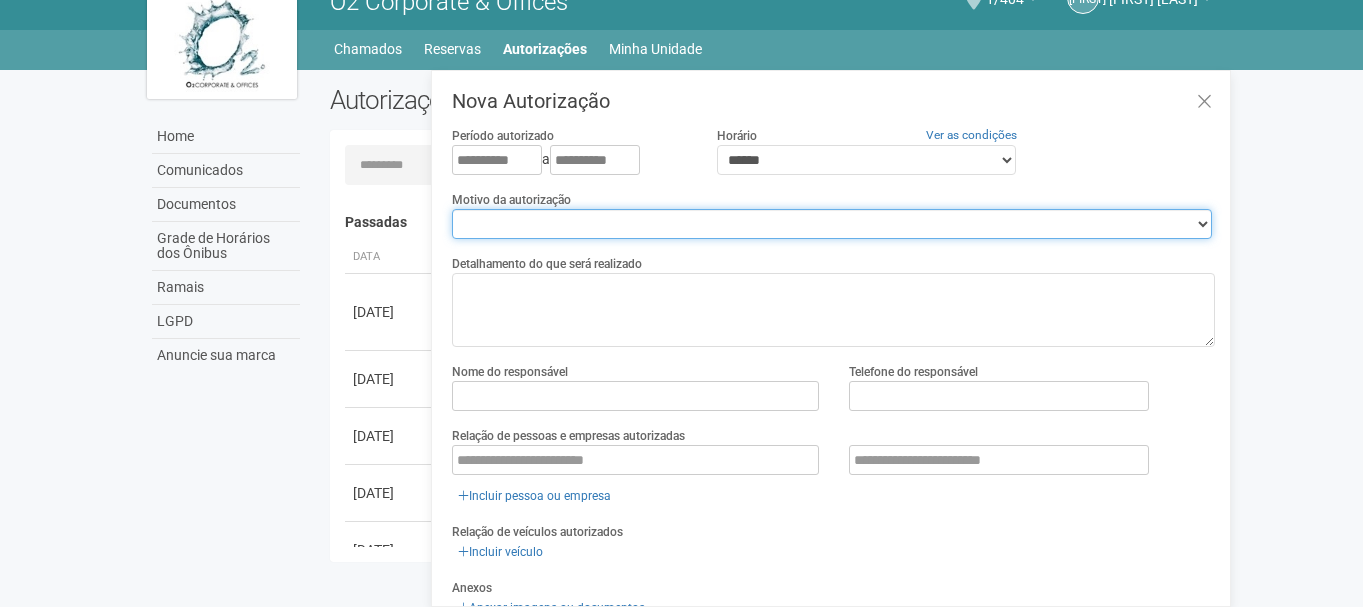 select on "**********" 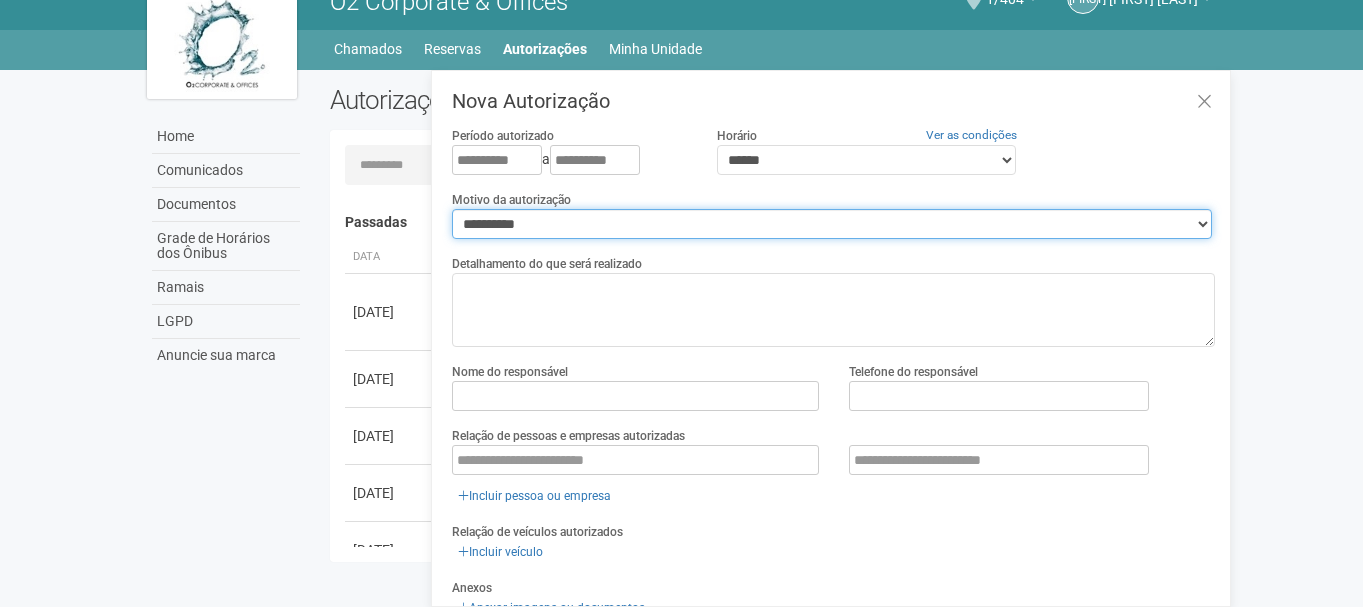 click on "**********" at bounding box center (832, 224) 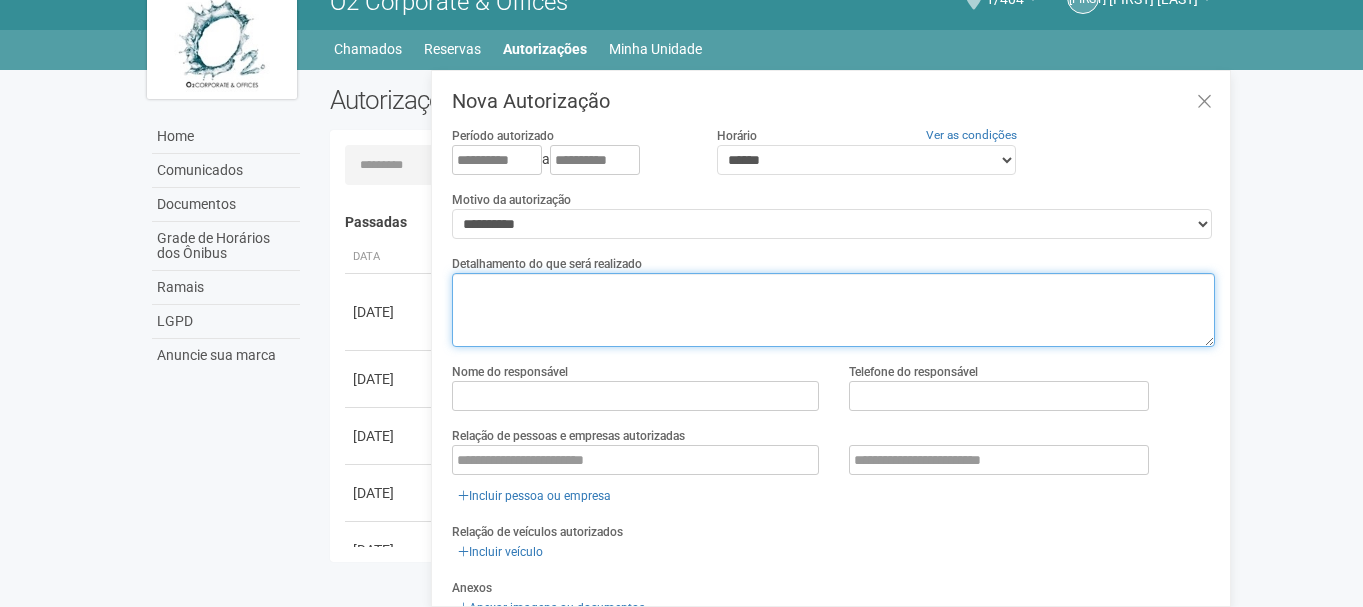 click at bounding box center [833, 310] 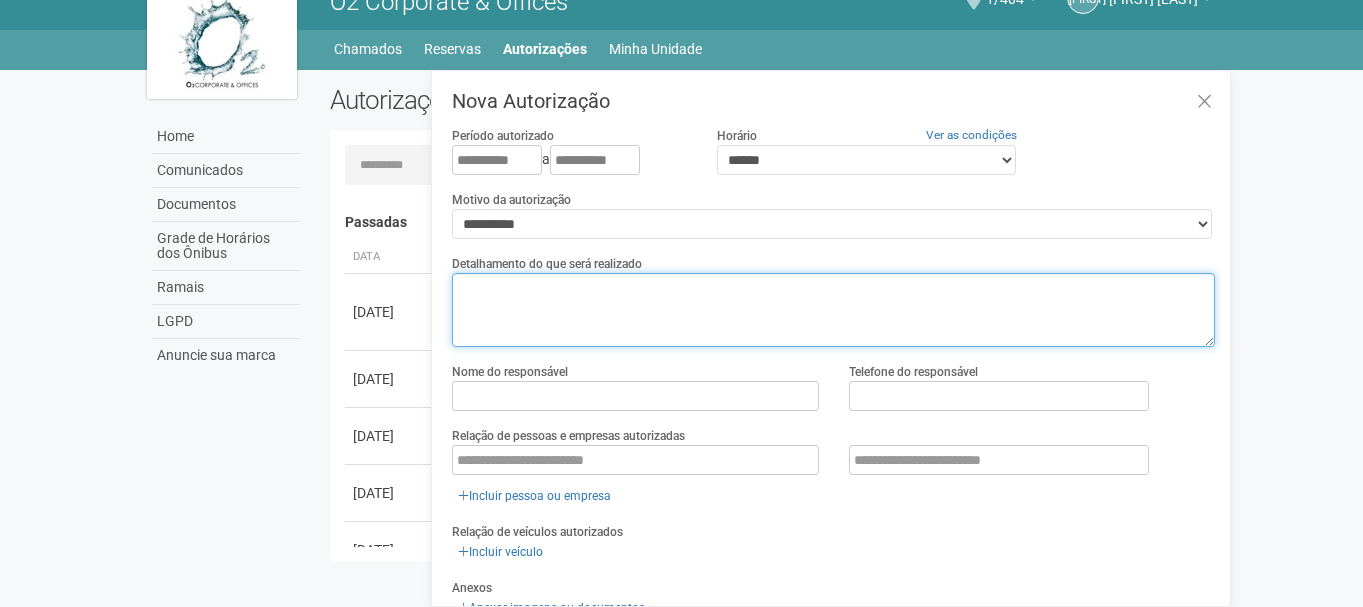 paste on "**********" 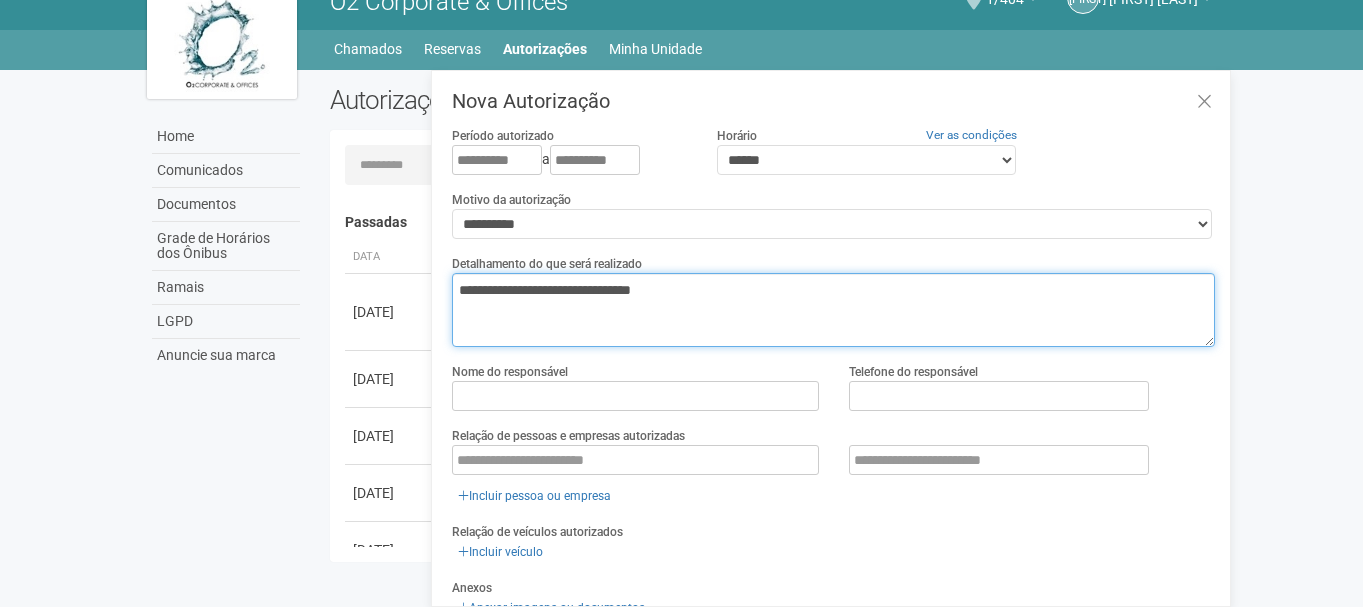 type on "**********" 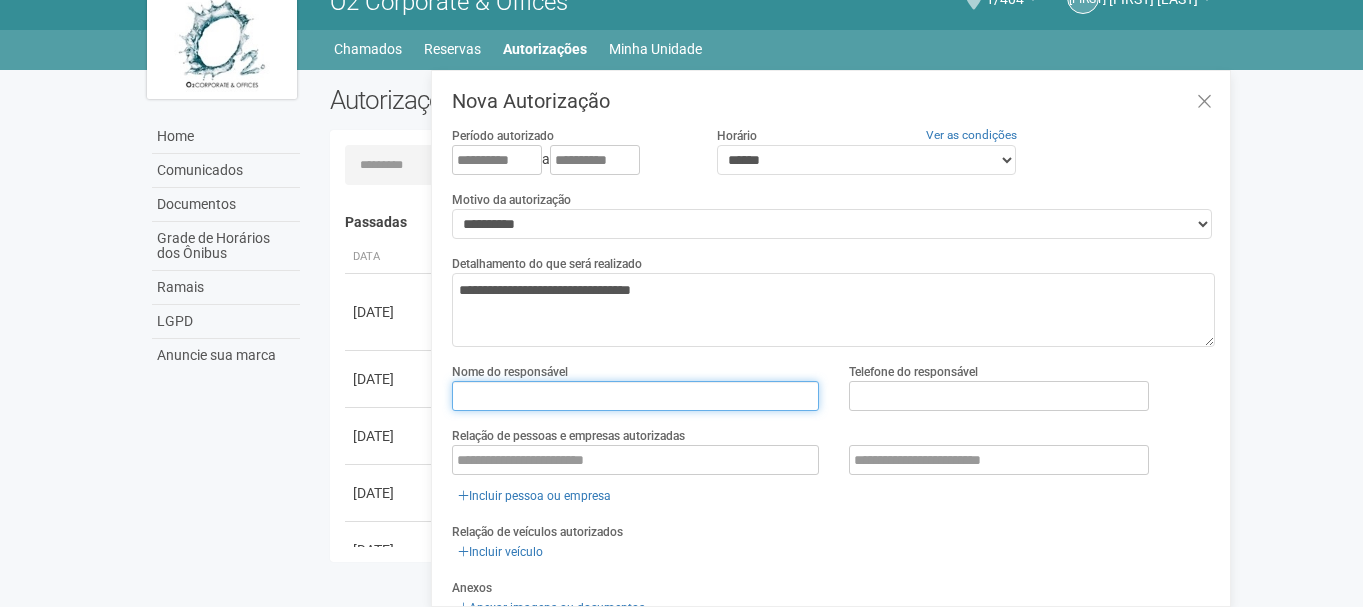 click at bounding box center [635, 396] 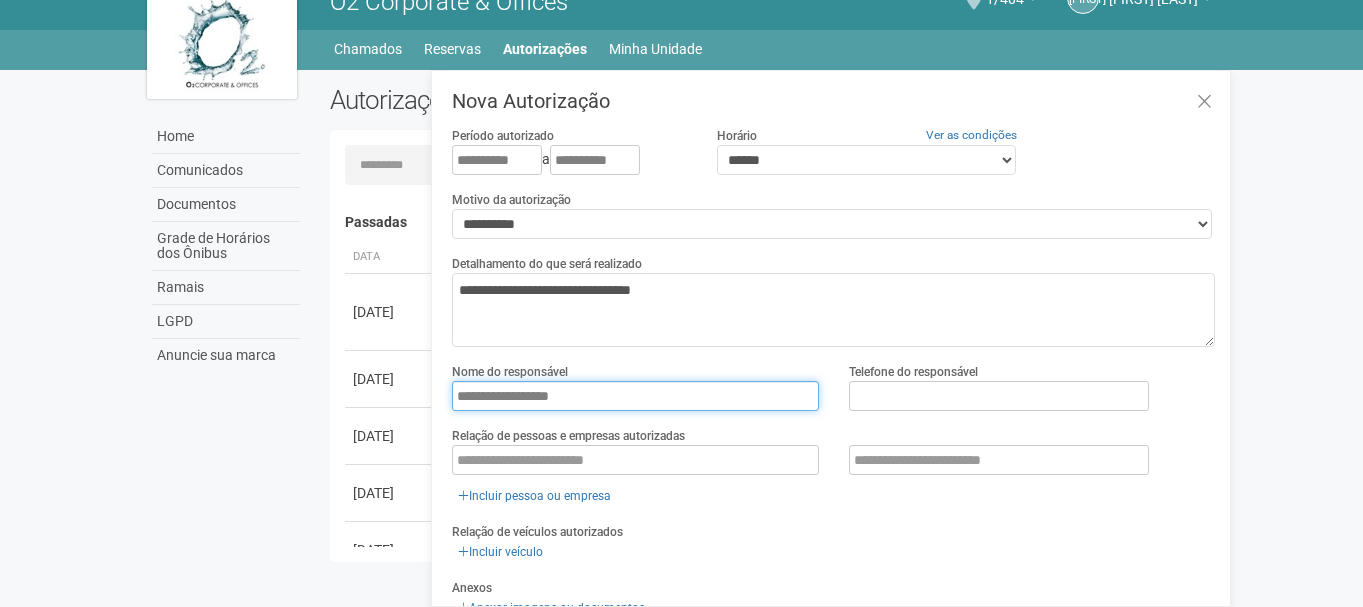 type on "**********" 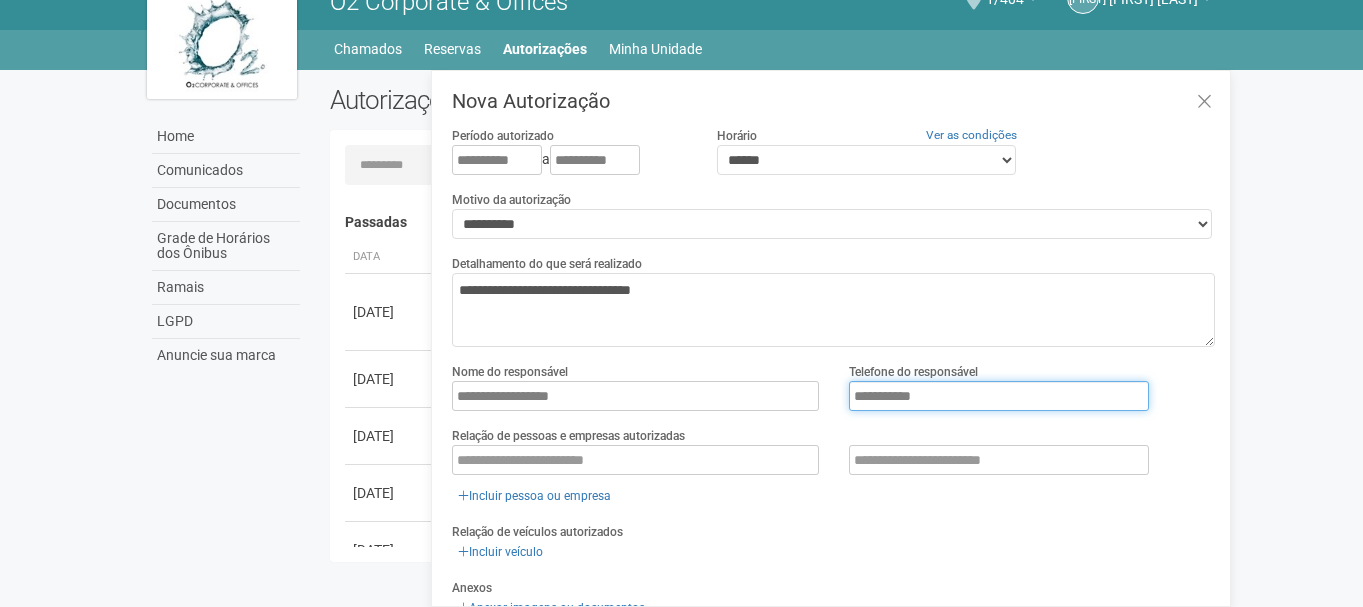 type on "**********" 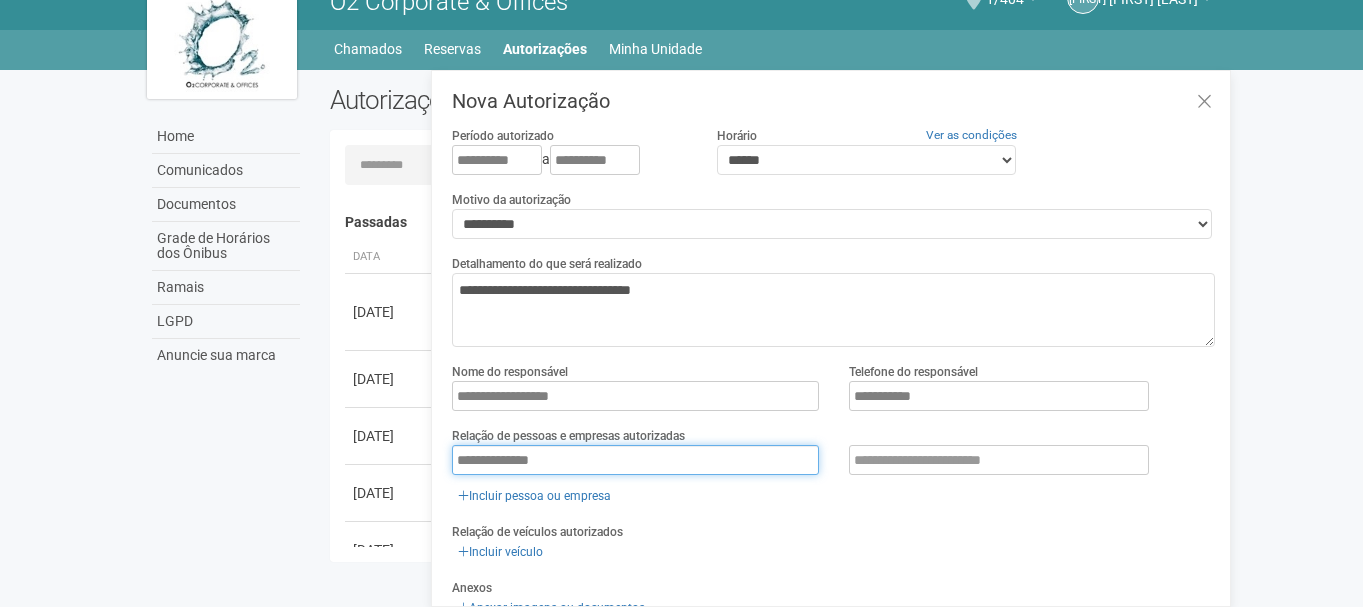 type on "**********" 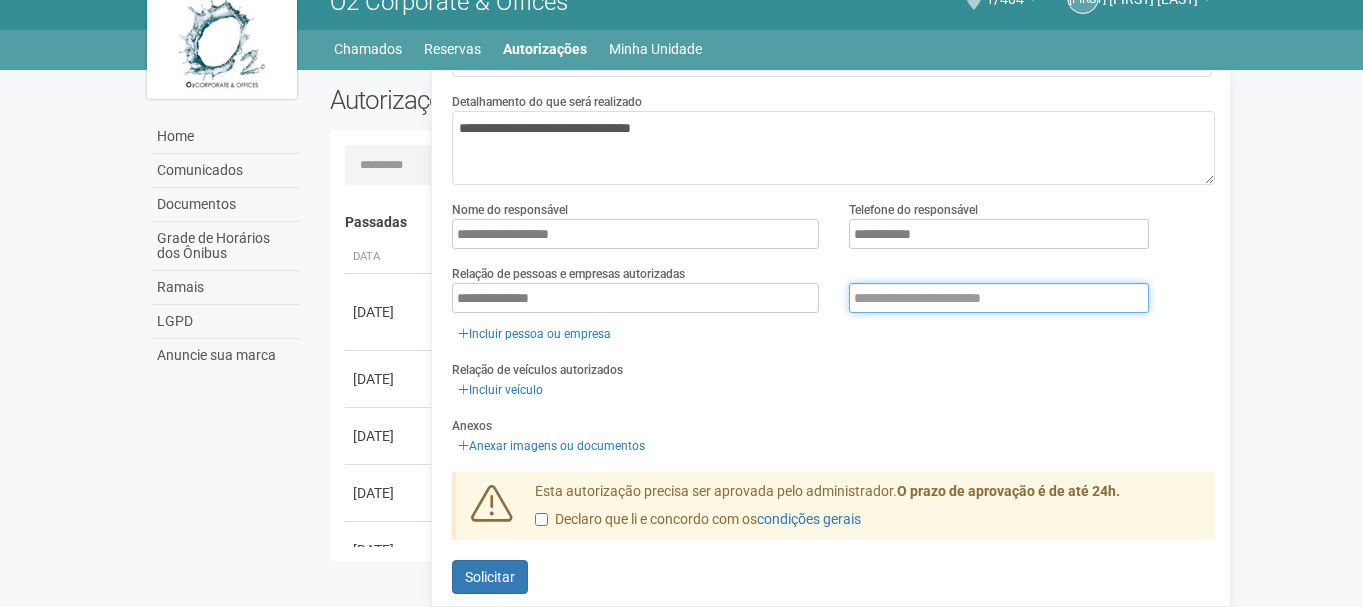 scroll, scrollTop: 176, scrollLeft: 0, axis: vertical 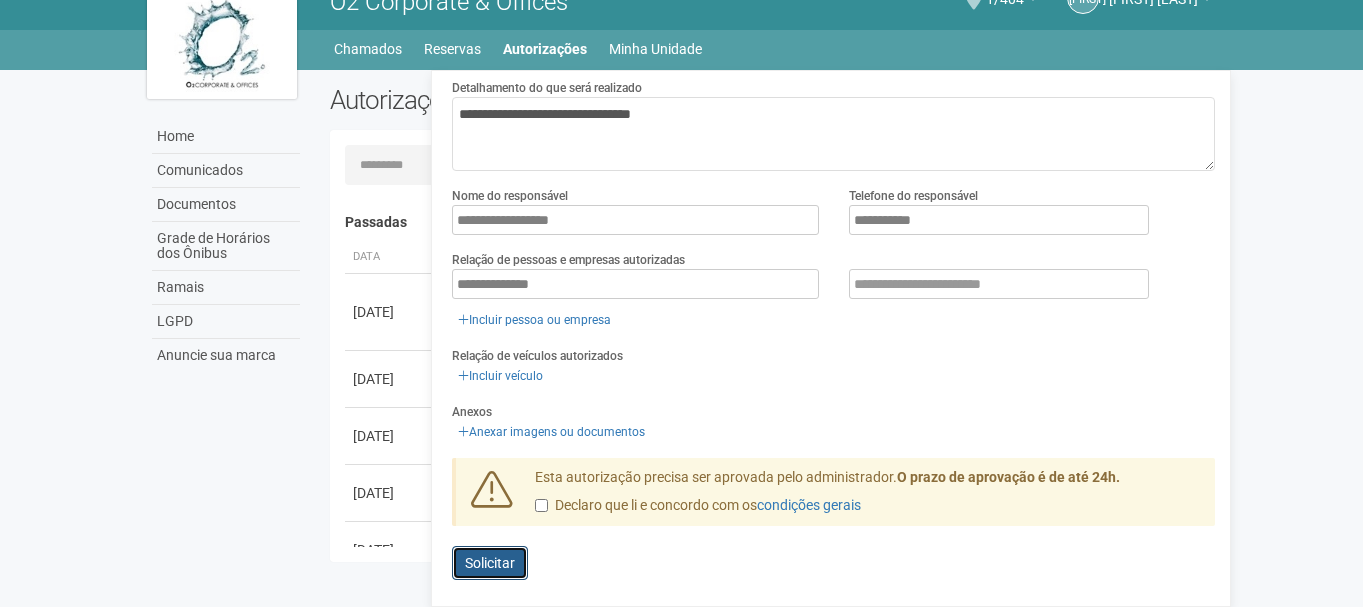 click on "Solicitar" at bounding box center (490, 563) 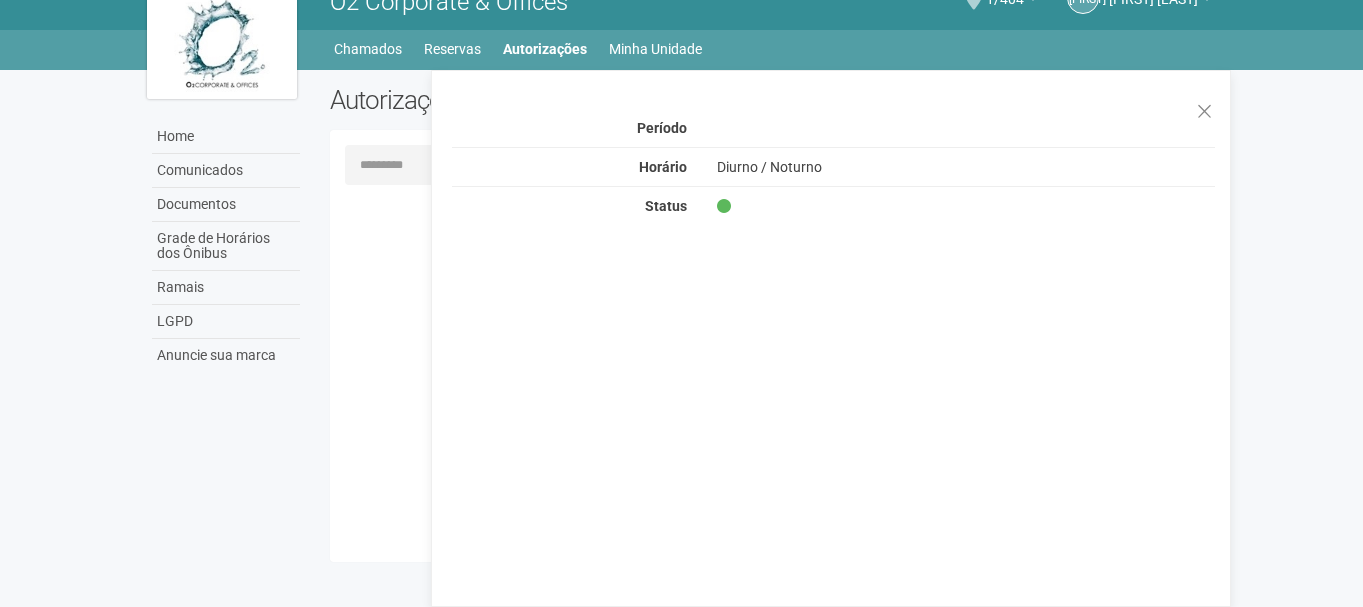 scroll, scrollTop: 0, scrollLeft: 0, axis: both 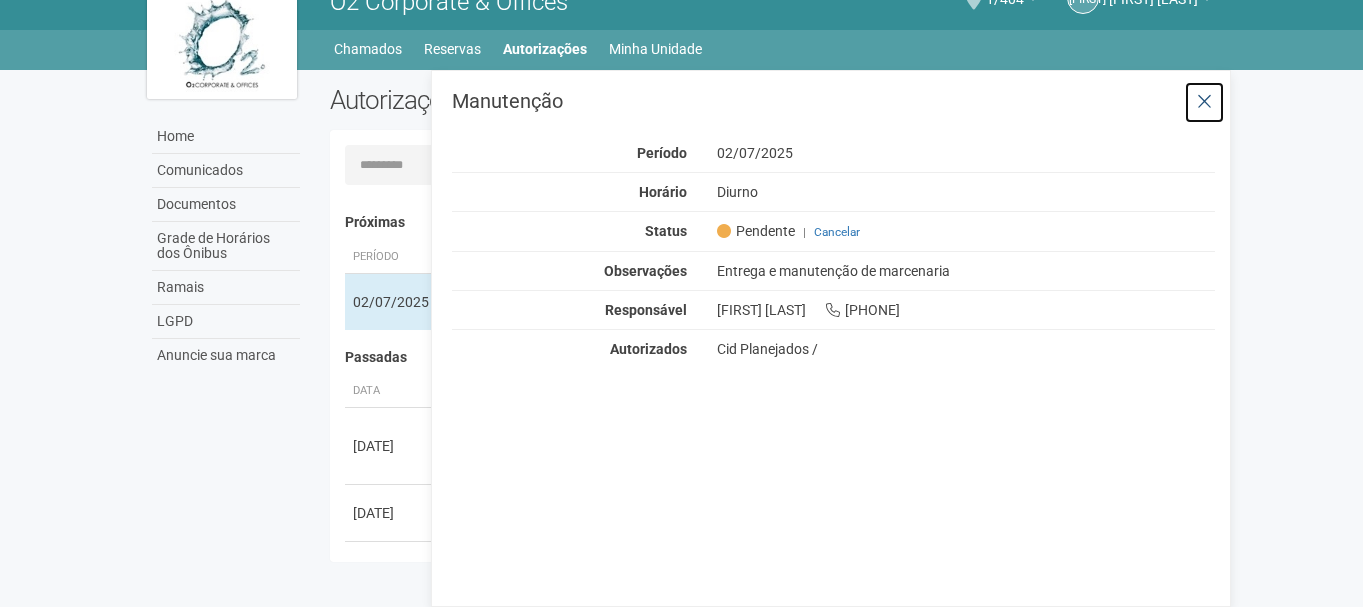 drag, startPoint x: 1208, startPoint y: 95, endPoint x: 1349, endPoint y: 119, distance: 143.02797 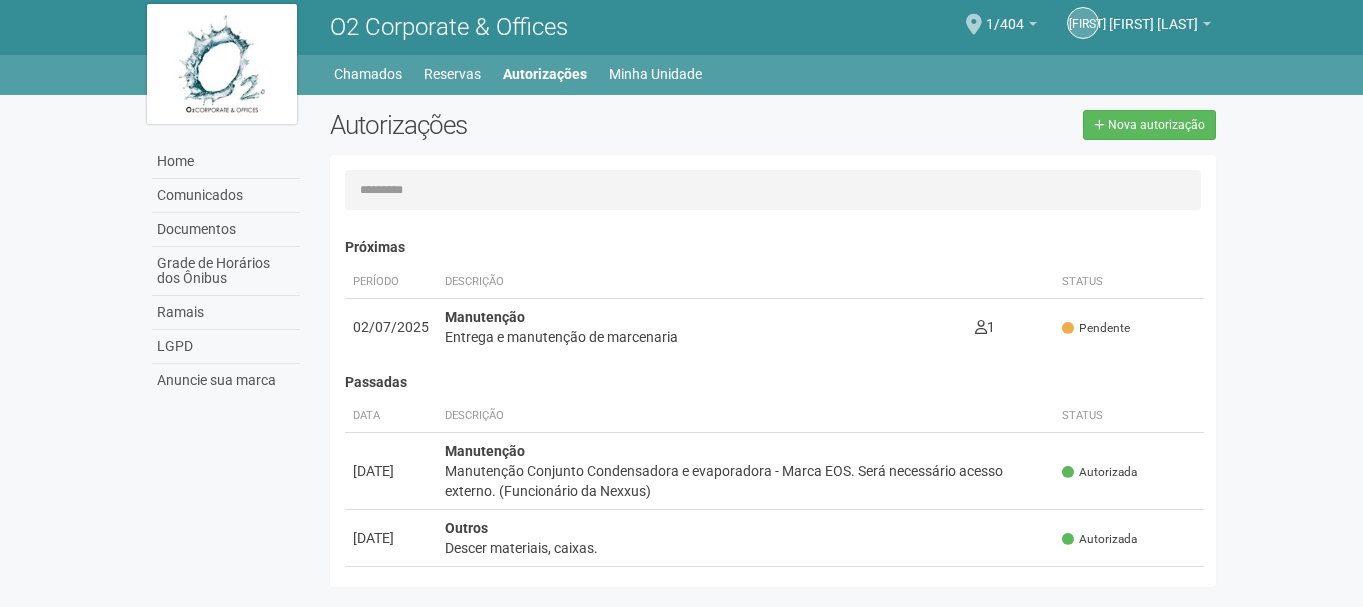 scroll, scrollTop: 0, scrollLeft: 0, axis: both 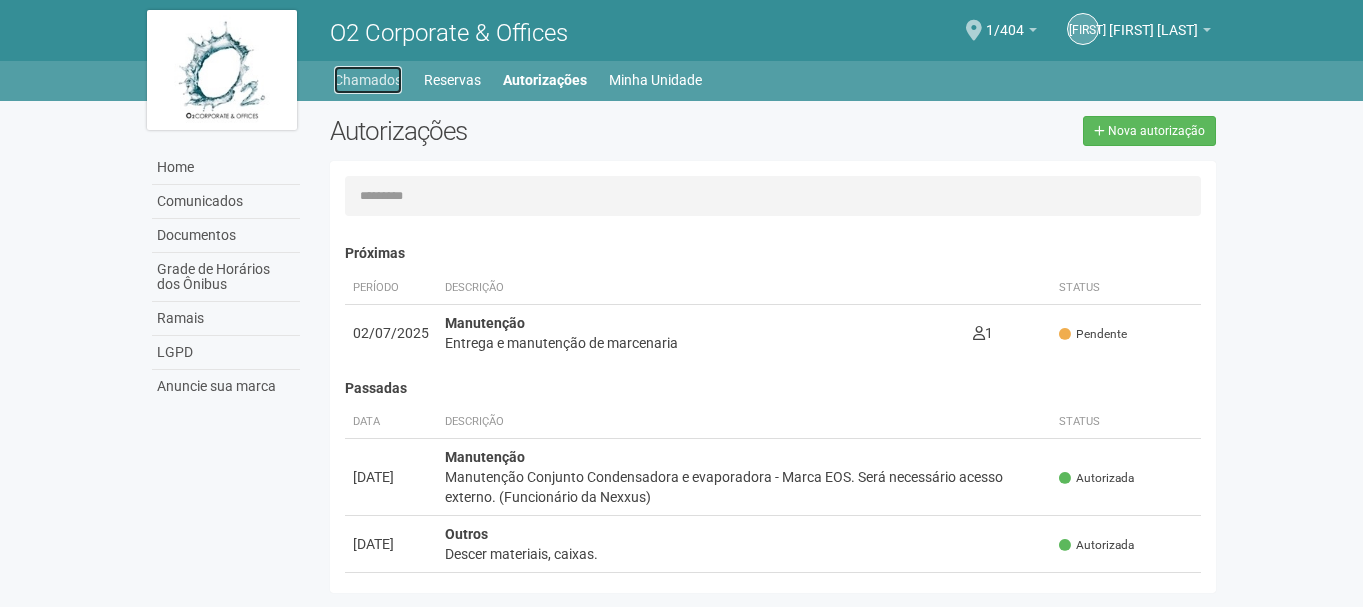 click on "Chamados" at bounding box center (368, 80) 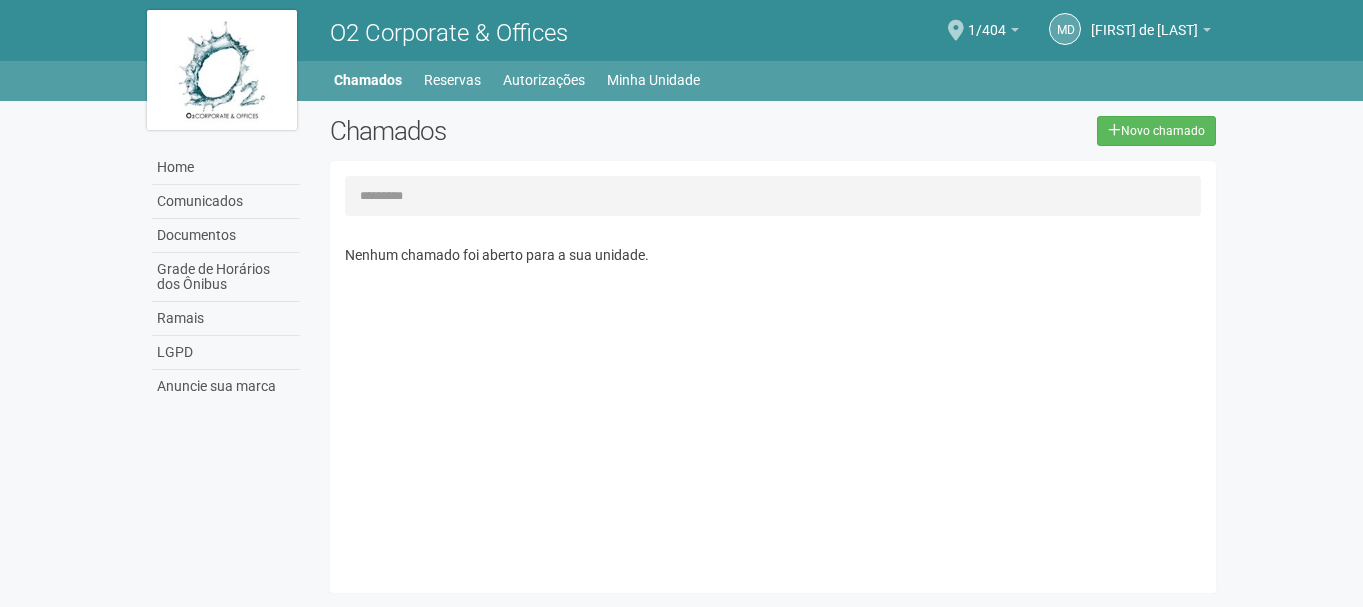 scroll, scrollTop: 0, scrollLeft: 0, axis: both 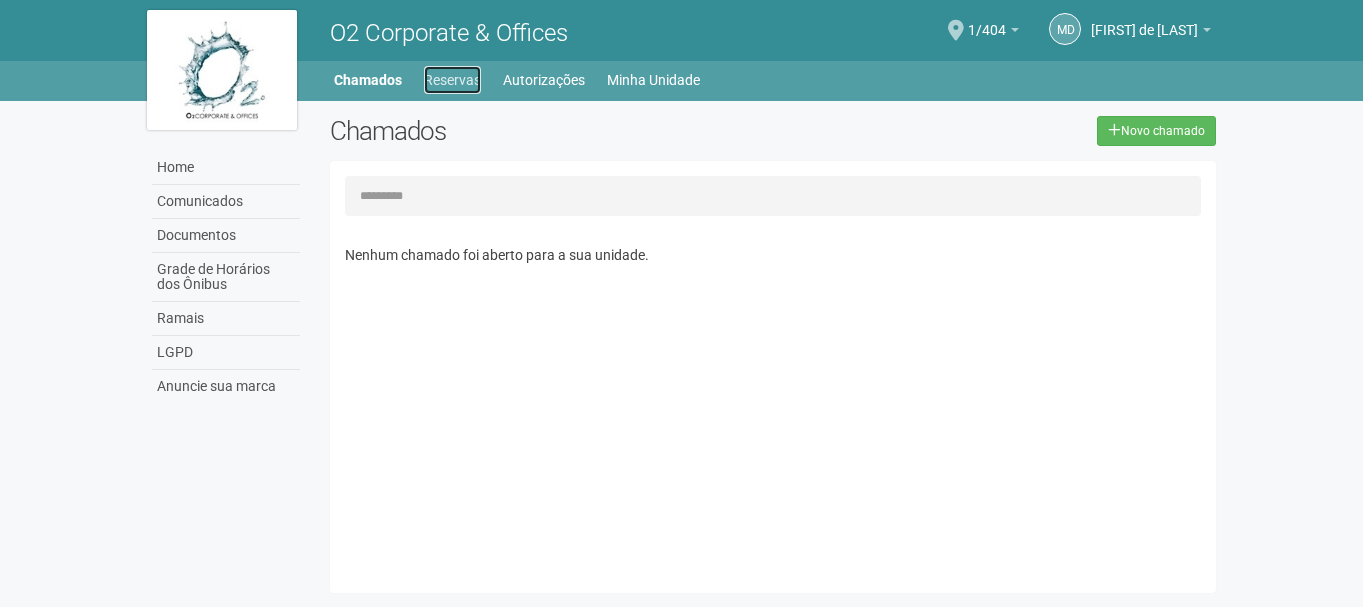 click on "Reservas" at bounding box center [452, 80] 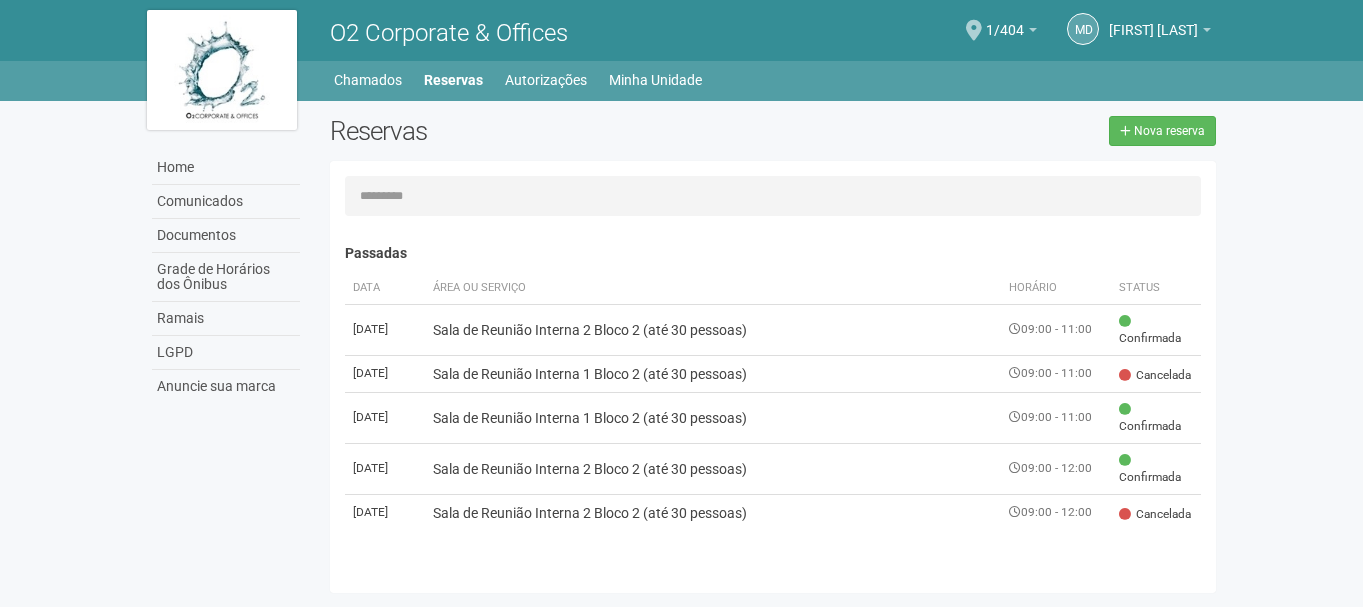 scroll, scrollTop: 0, scrollLeft: 0, axis: both 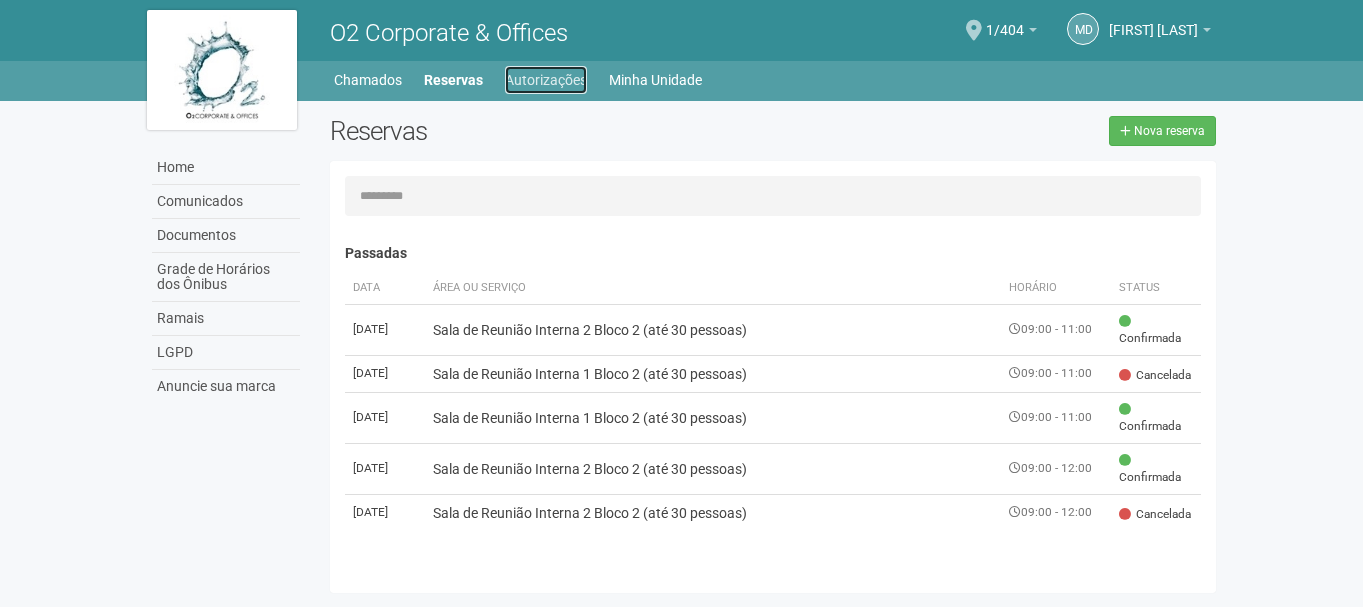 click on "Autorizações" at bounding box center (546, 80) 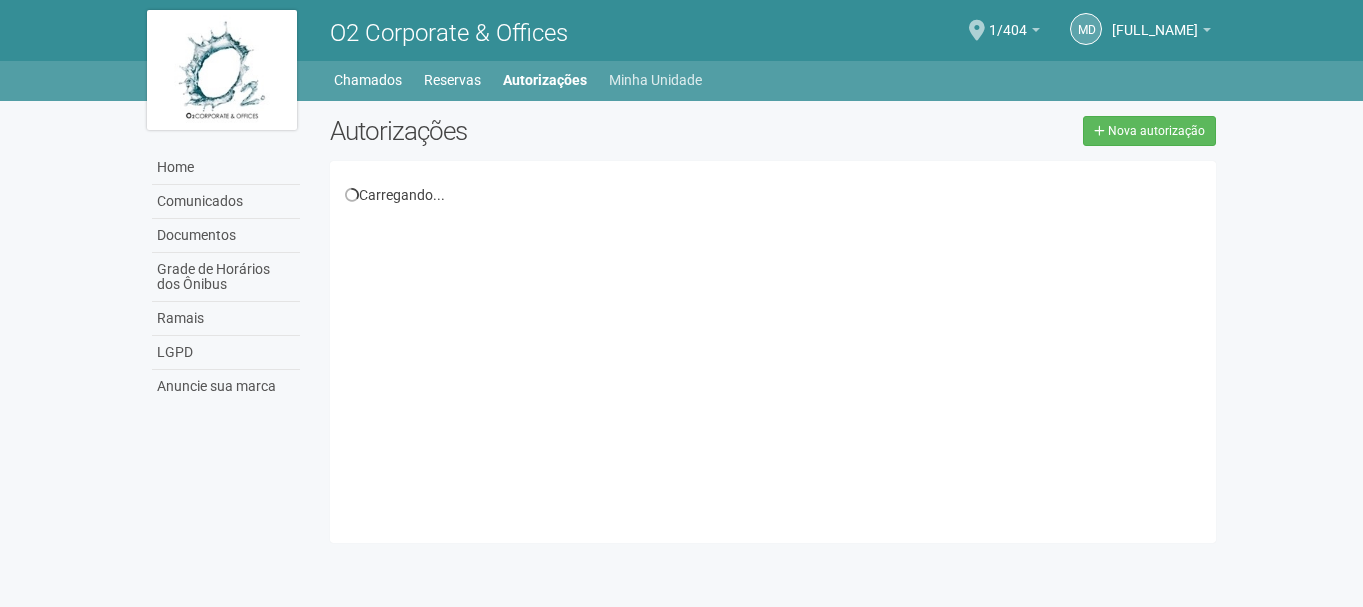 scroll, scrollTop: 0, scrollLeft: 0, axis: both 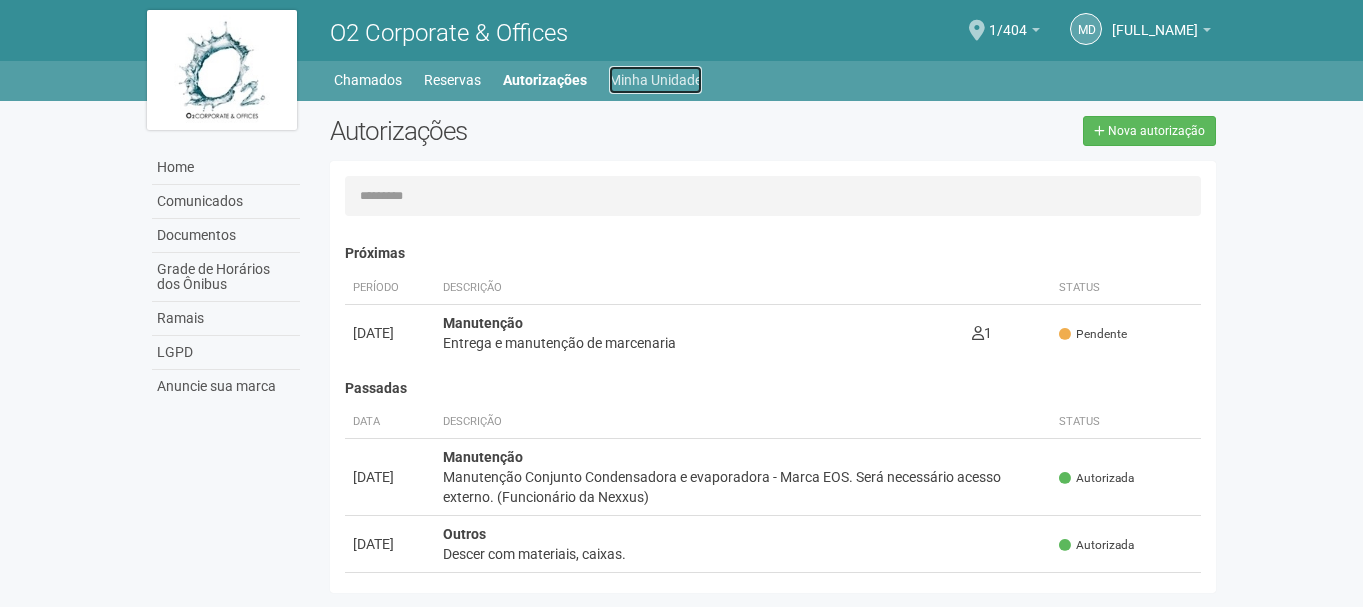 click on "Minha Unidade" at bounding box center [655, 80] 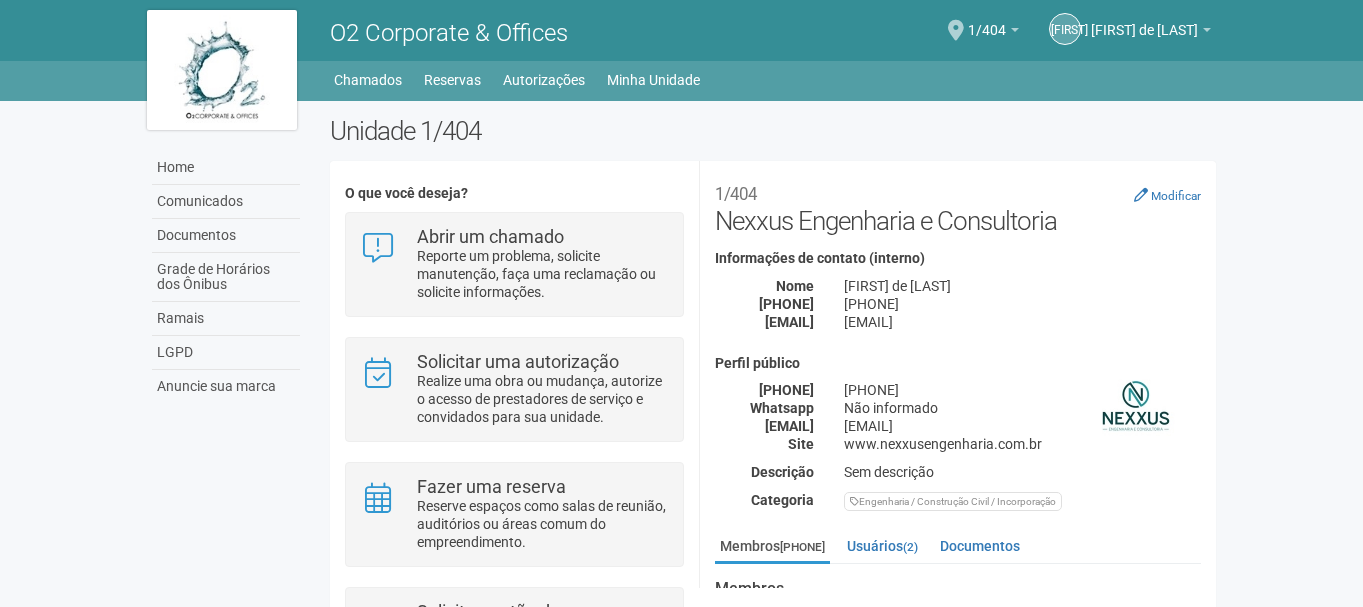 scroll, scrollTop: 0, scrollLeft: 0, axis: both 